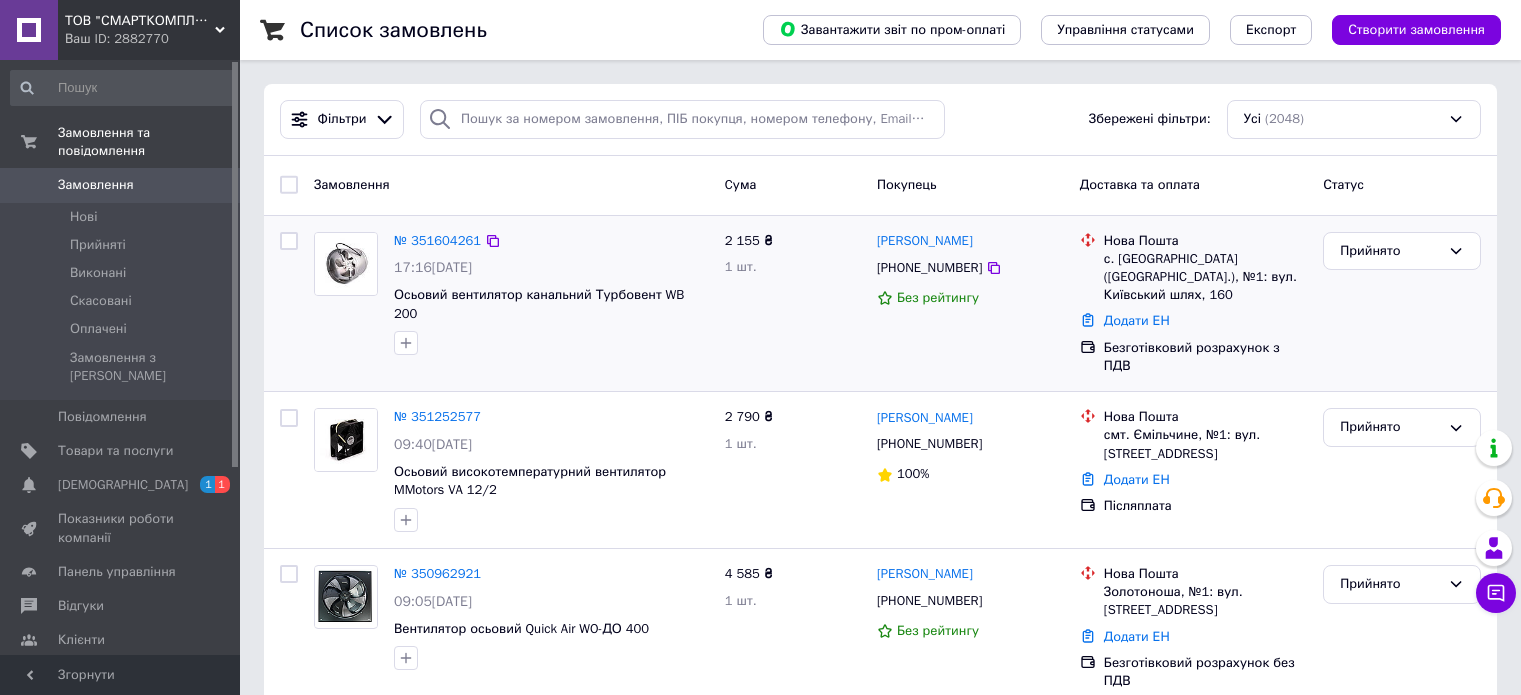 scroll, scrollTop: 0, scrollLeft: 0, axis: both 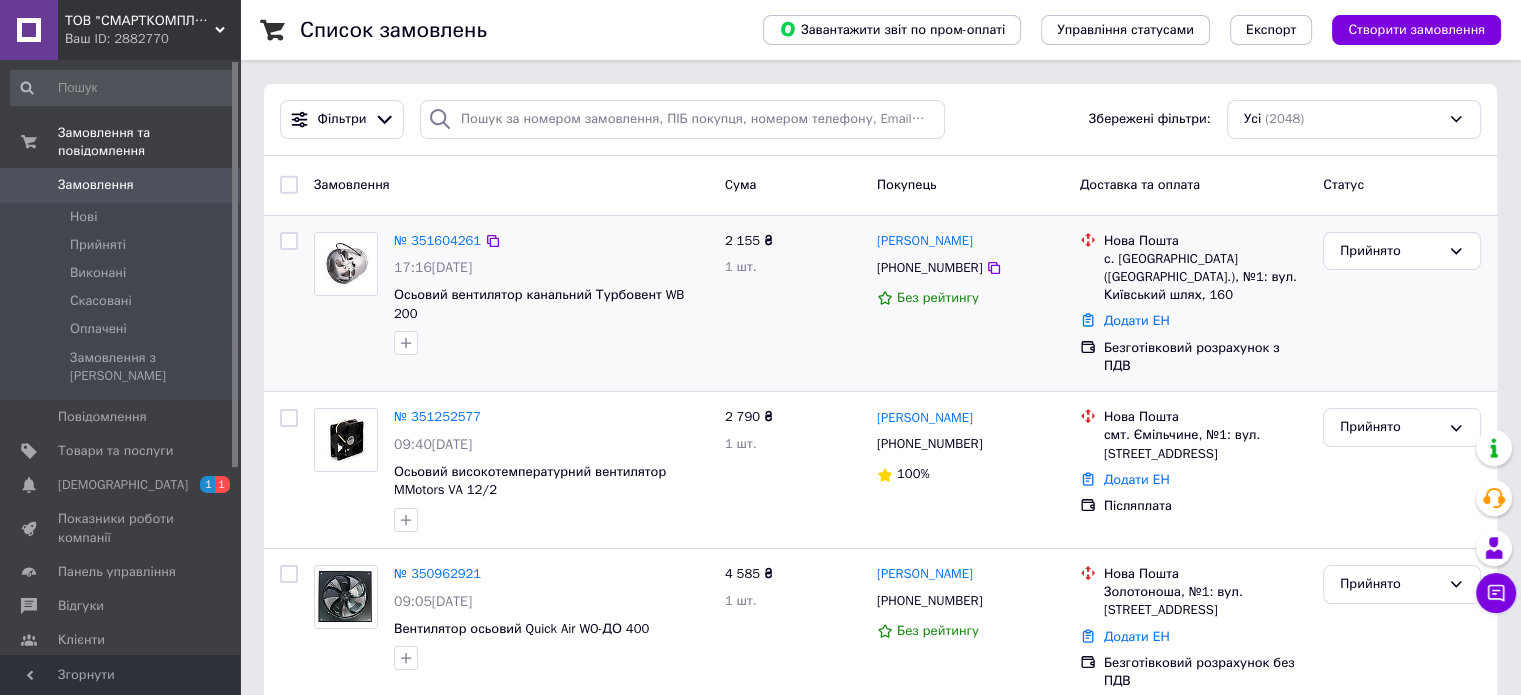 click at bounding box center [551, 343] 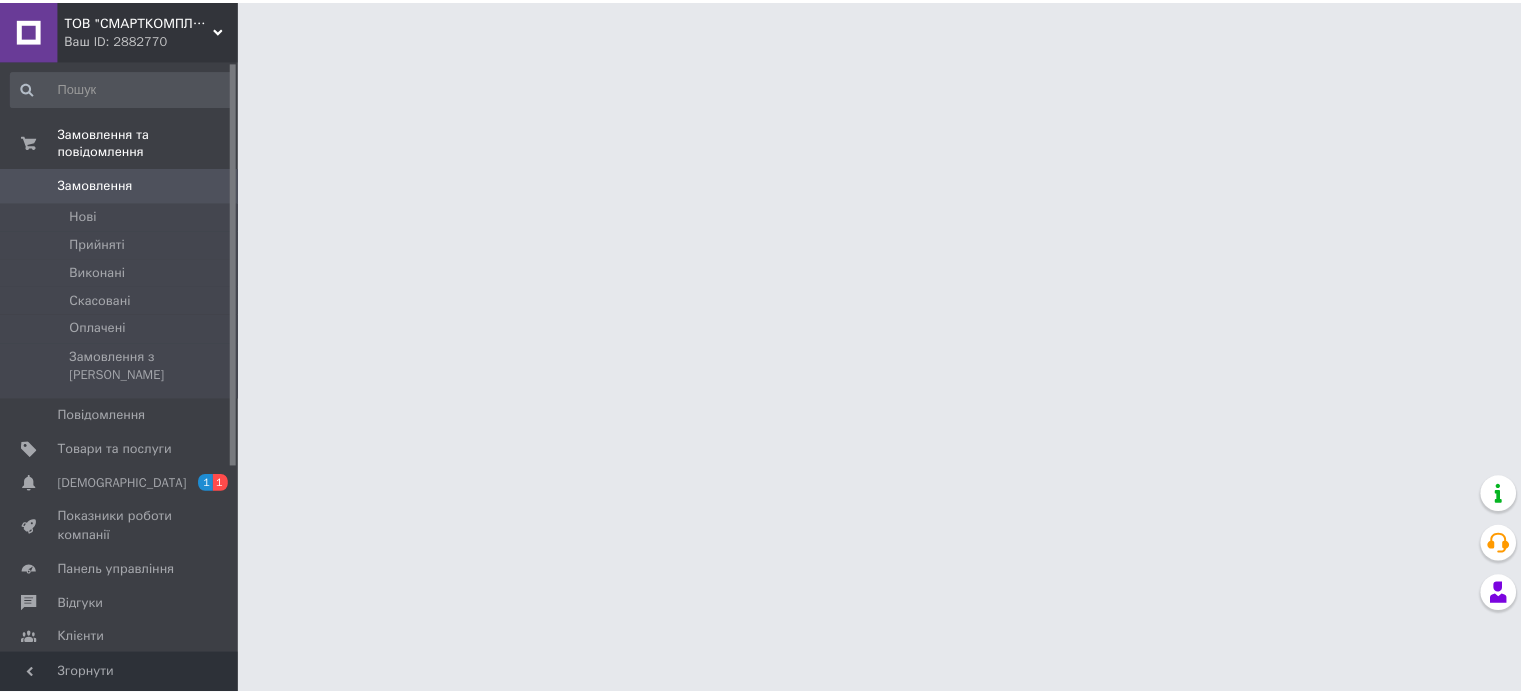 scroll, scrollTop: 0, scrollLeft: 0, axis: both 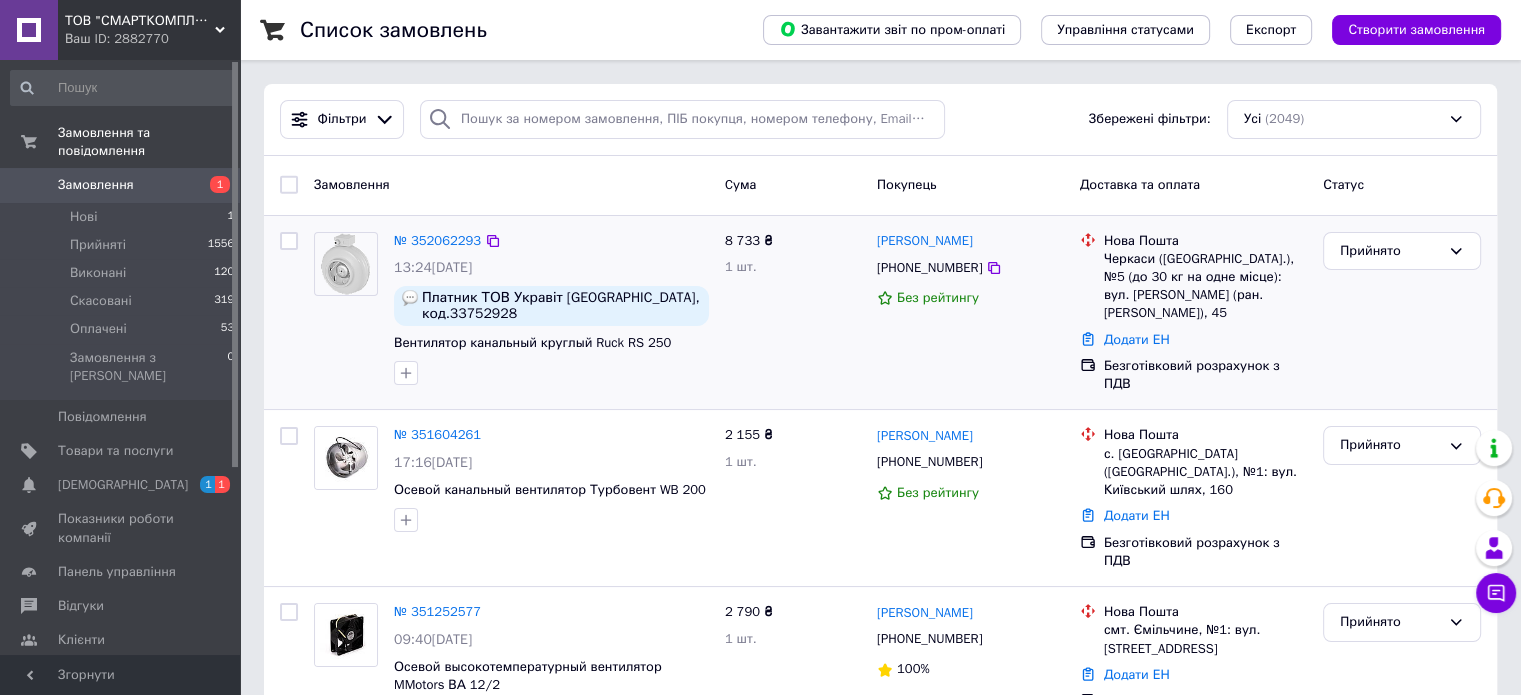 click on "Вентилятор канальный круглый Ruck RS 250" at bounding box center (551, 343) 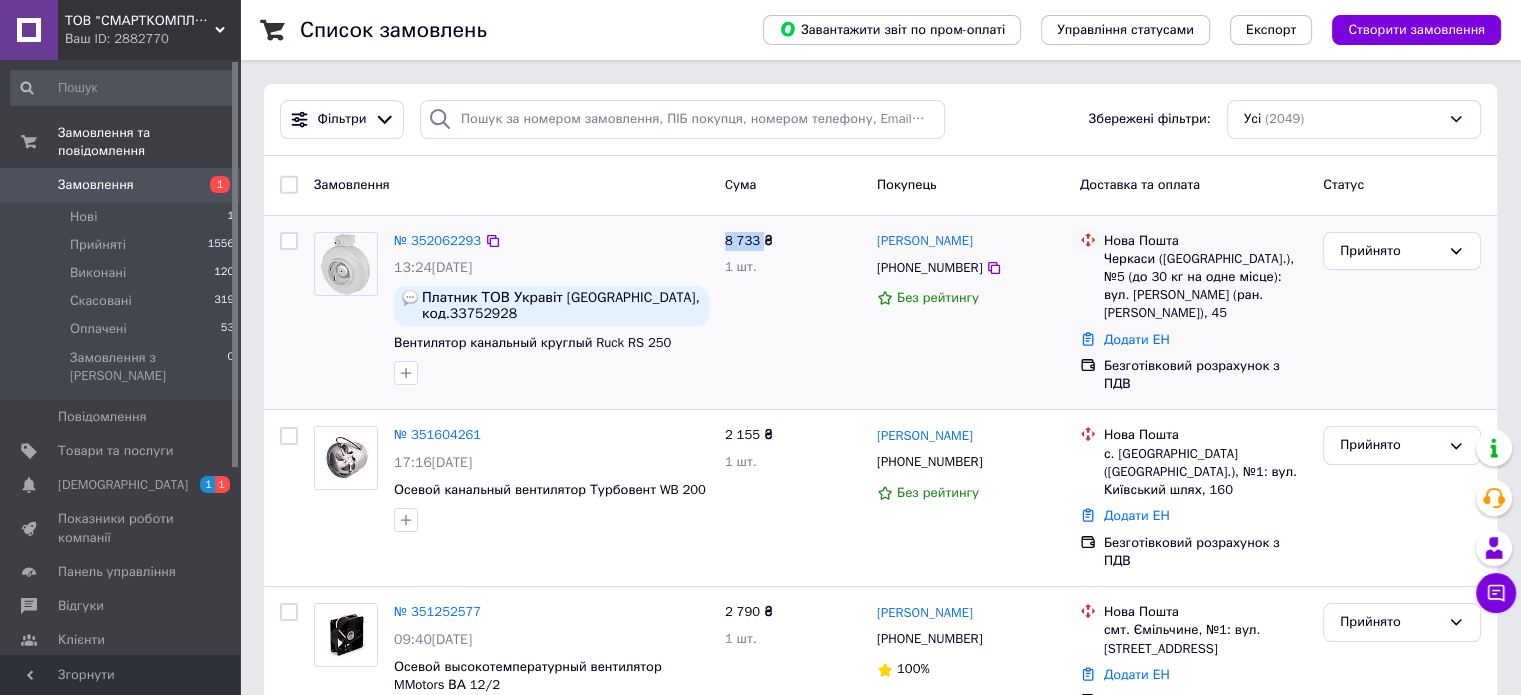 drag, startPoint x: 732, startPoint y: 239, endPoint x: 760, endPoint y: 243, distance: 28.284271 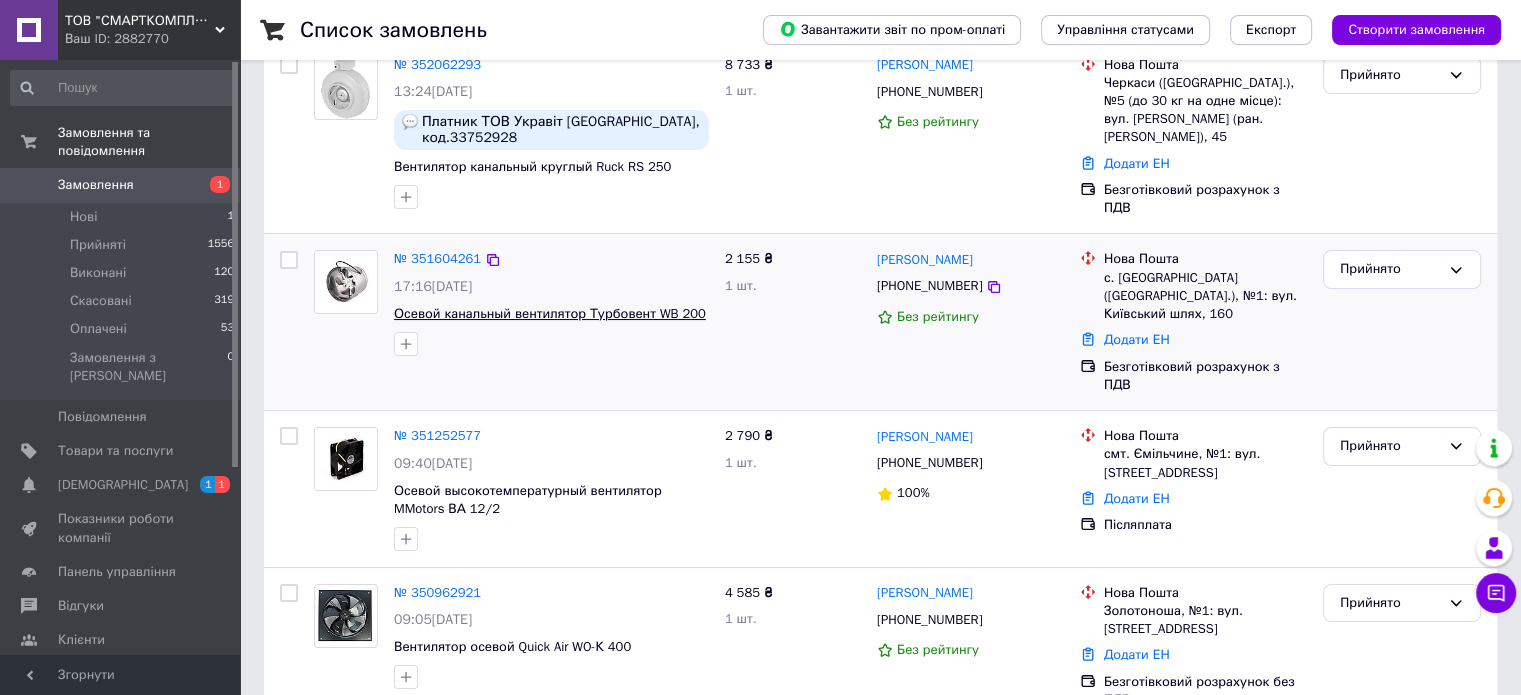 scroll, scrollTop: 300, scrollLeft: 0, axis: vertical 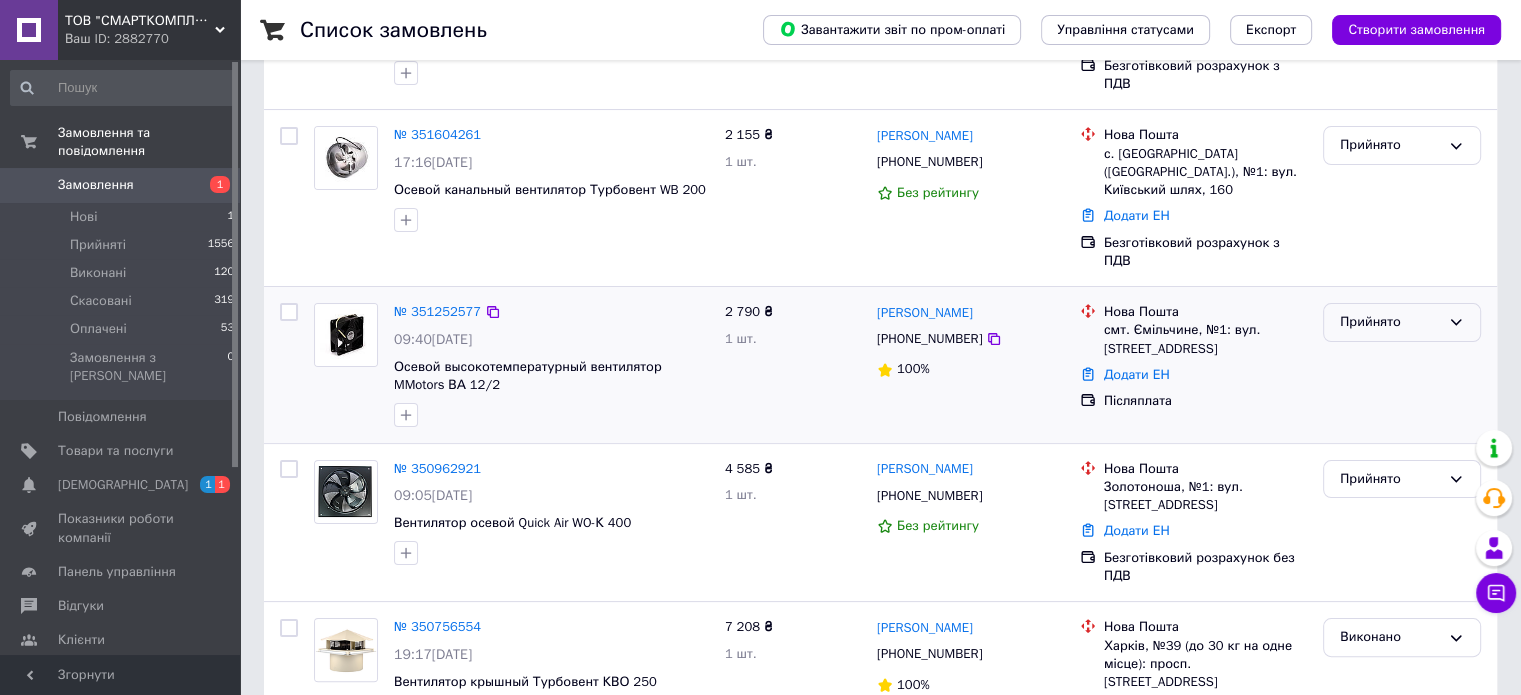 click on "Прийнято" at bounding box center (1390, 322) 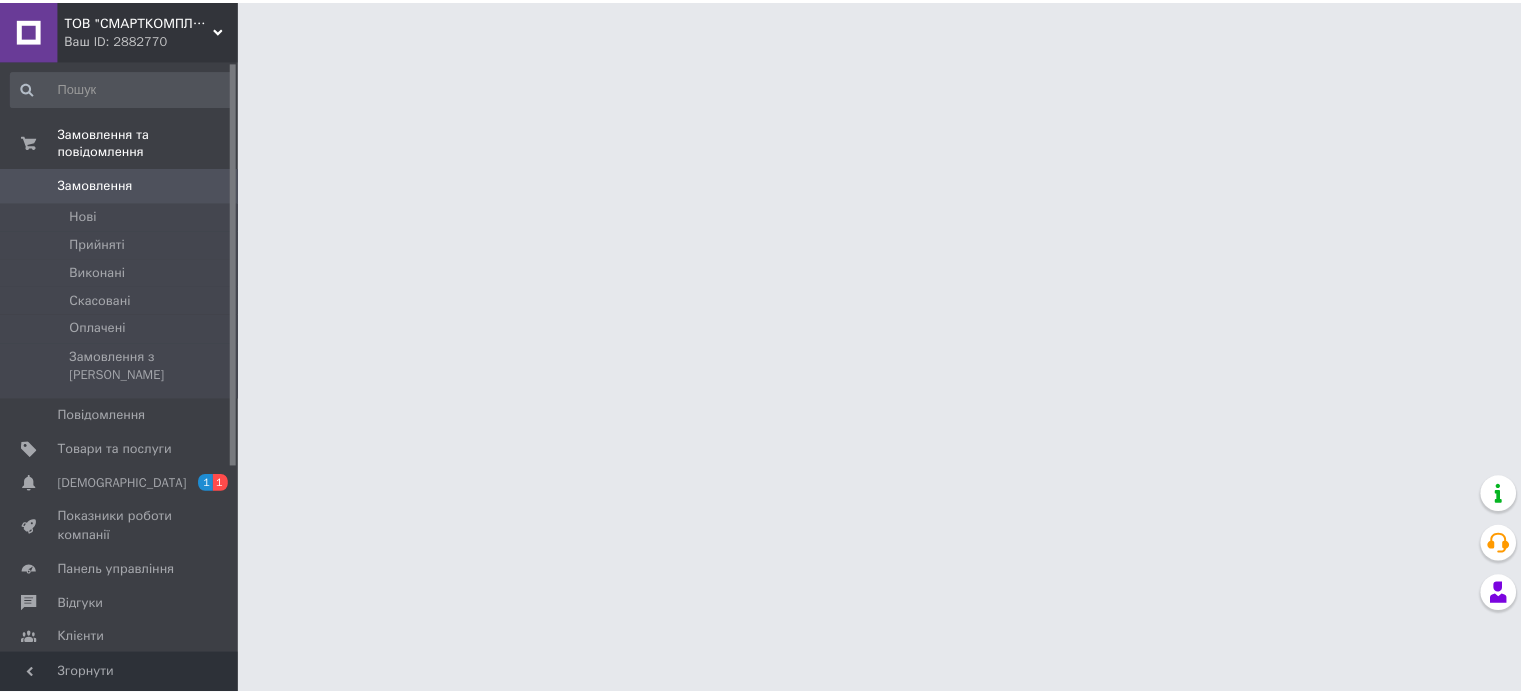scroll, scrollTop: 0, scrollLeft: 0, axis: both 